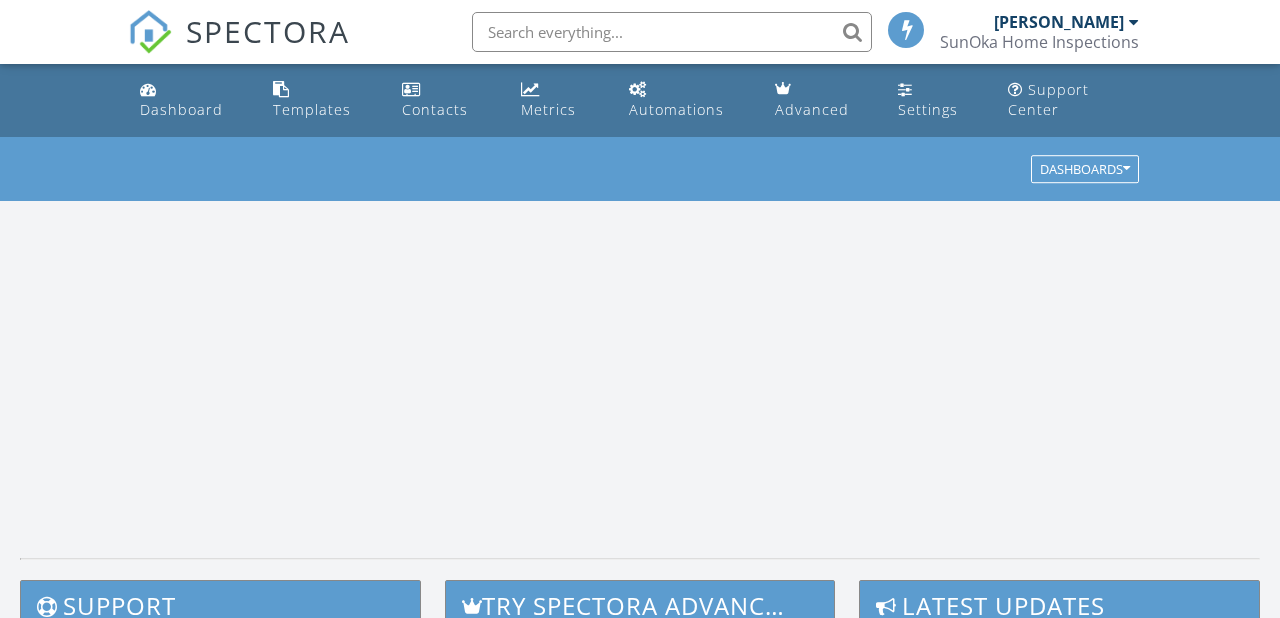 scroll, scrollTop: 0, scrollLeft: 0, axis: both 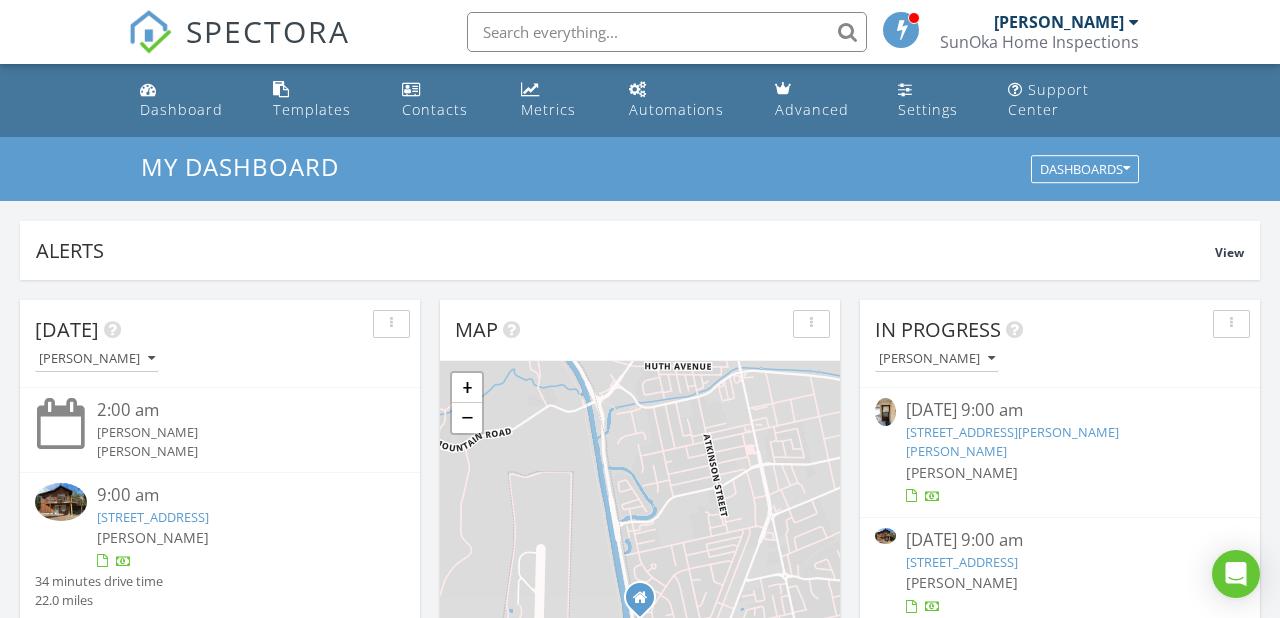 click on "340 McKinney Rd 6, Oliver, BC V0H 1T0" at bounding box center [1012, 441] 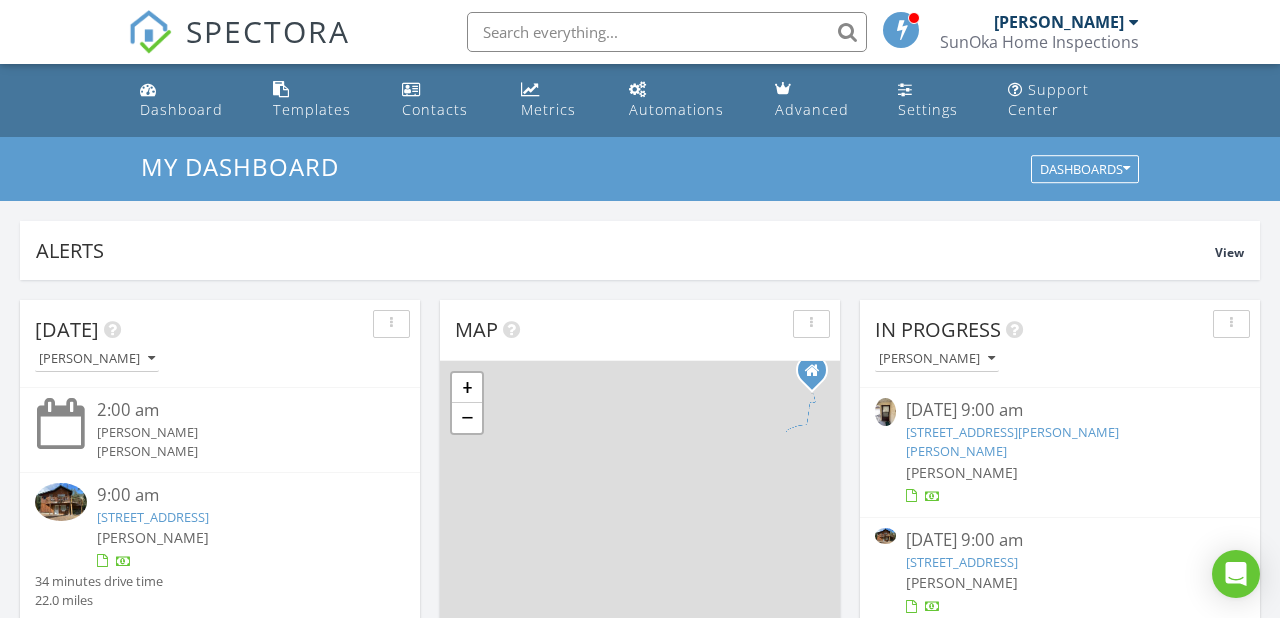scroll, scrollTop: 10, scrollLeft: 10, axis: both 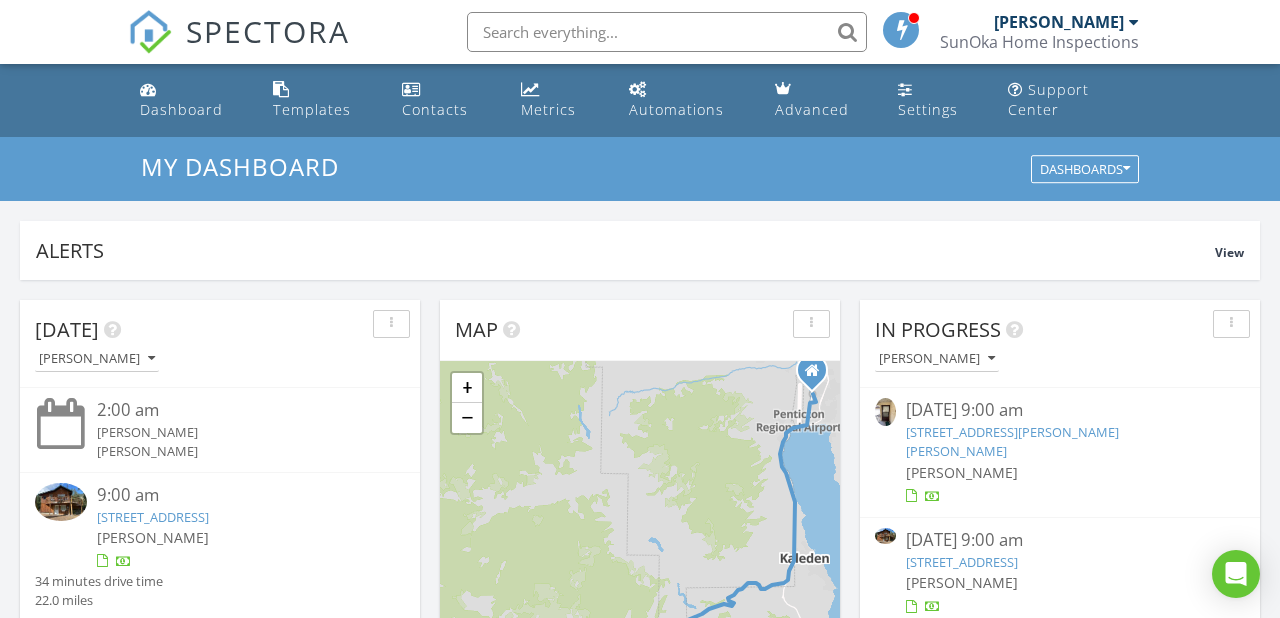 click at bounding box center (1060, 497) 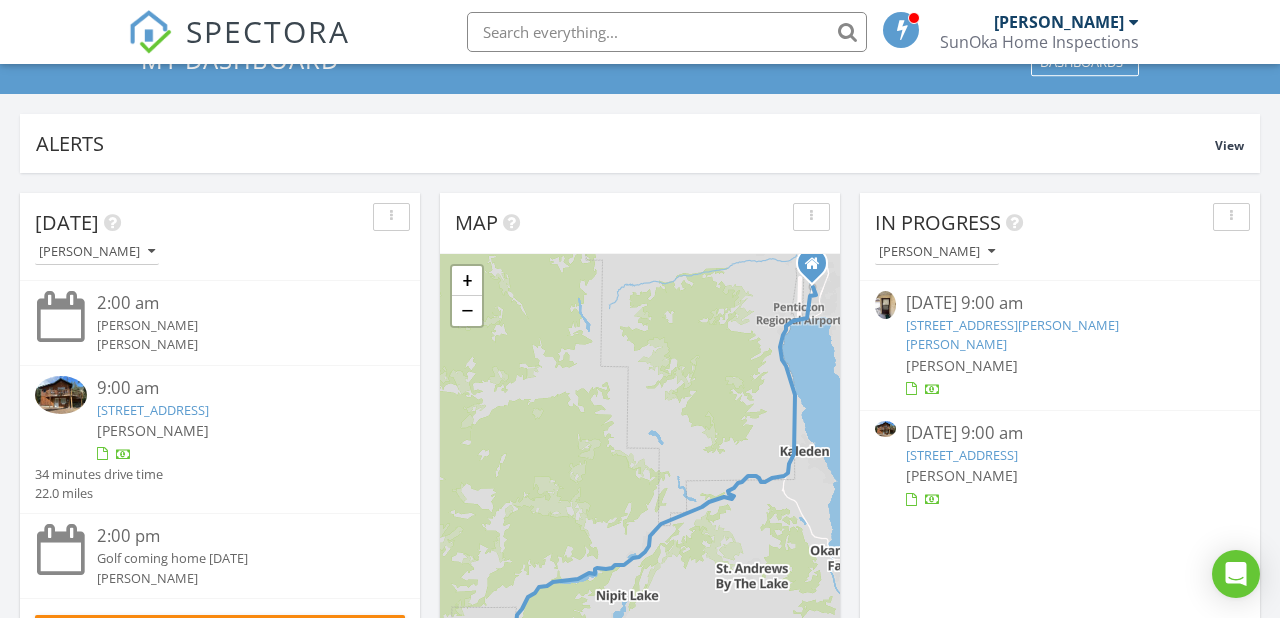 scroll, scrollTop: 107, scrollLeft: 0, axis: vertical 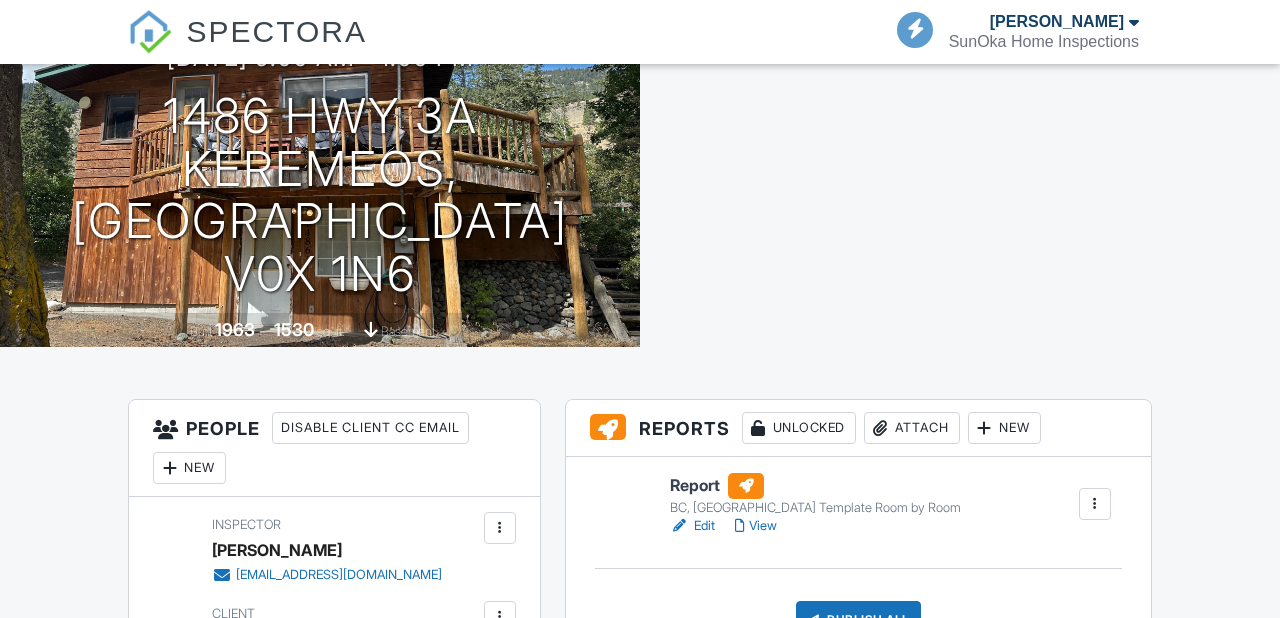 click on "View" at bounding box center (756, 526) 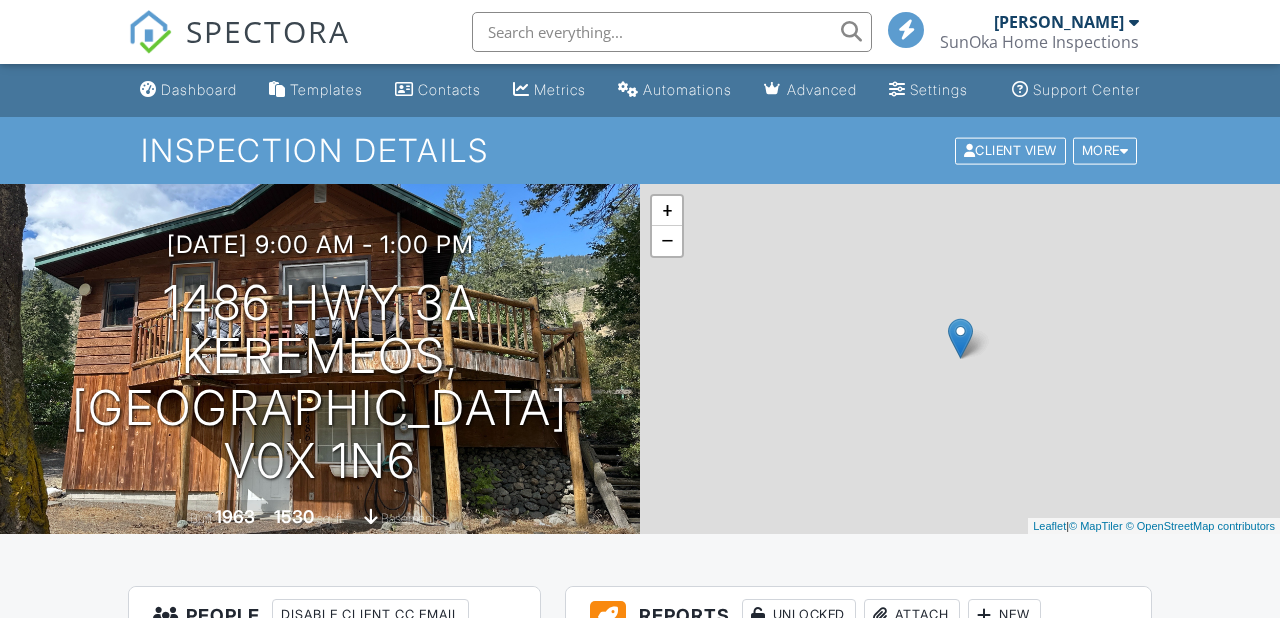 scroll, scrollTop: 189, scrollLeft: 0, axis: vertical 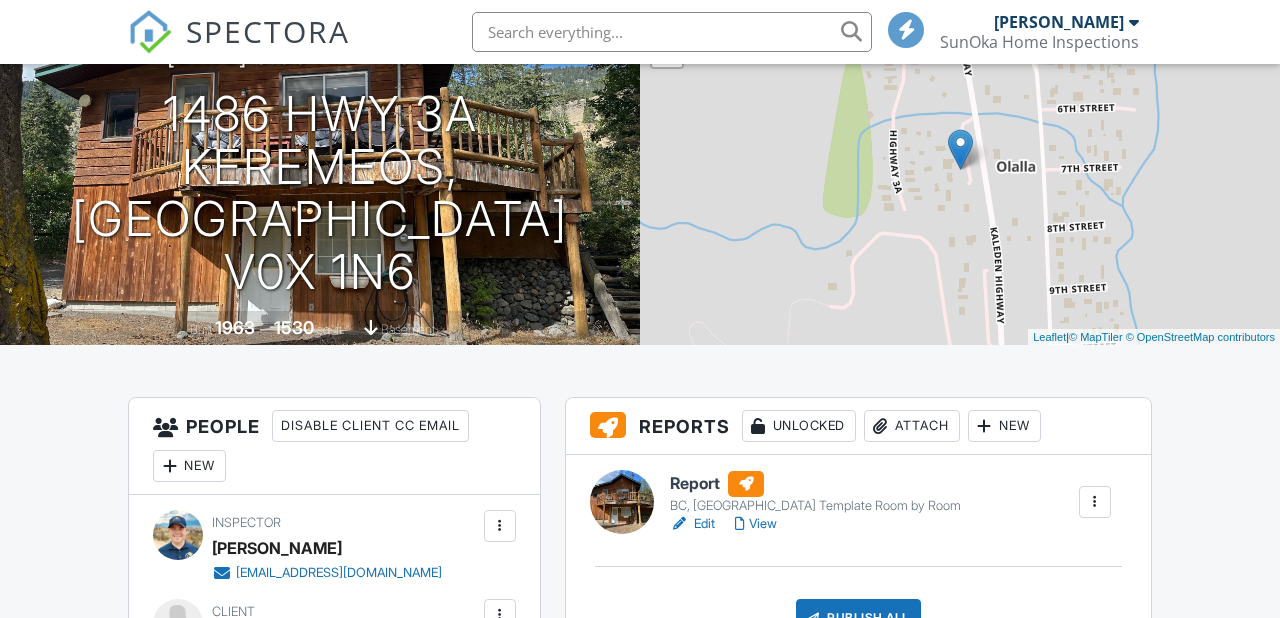 click on "Edit" at bounding box center (692, 524) 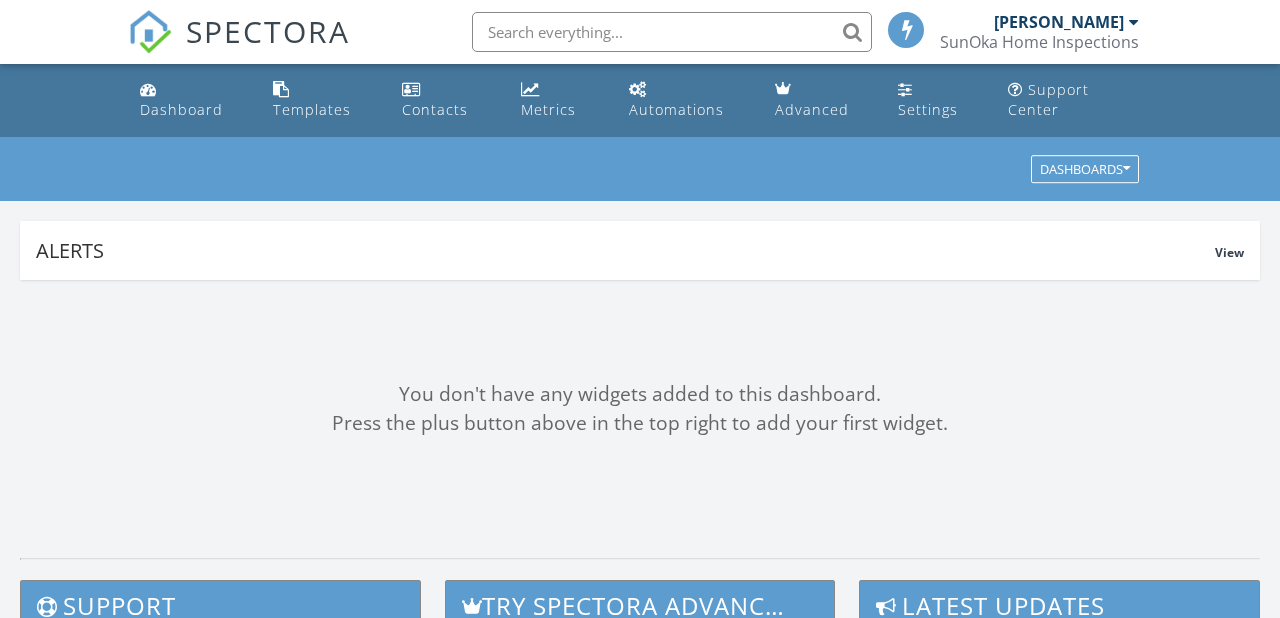 scroll, scrollTop: 0, scrollLeft: 0, axis: both 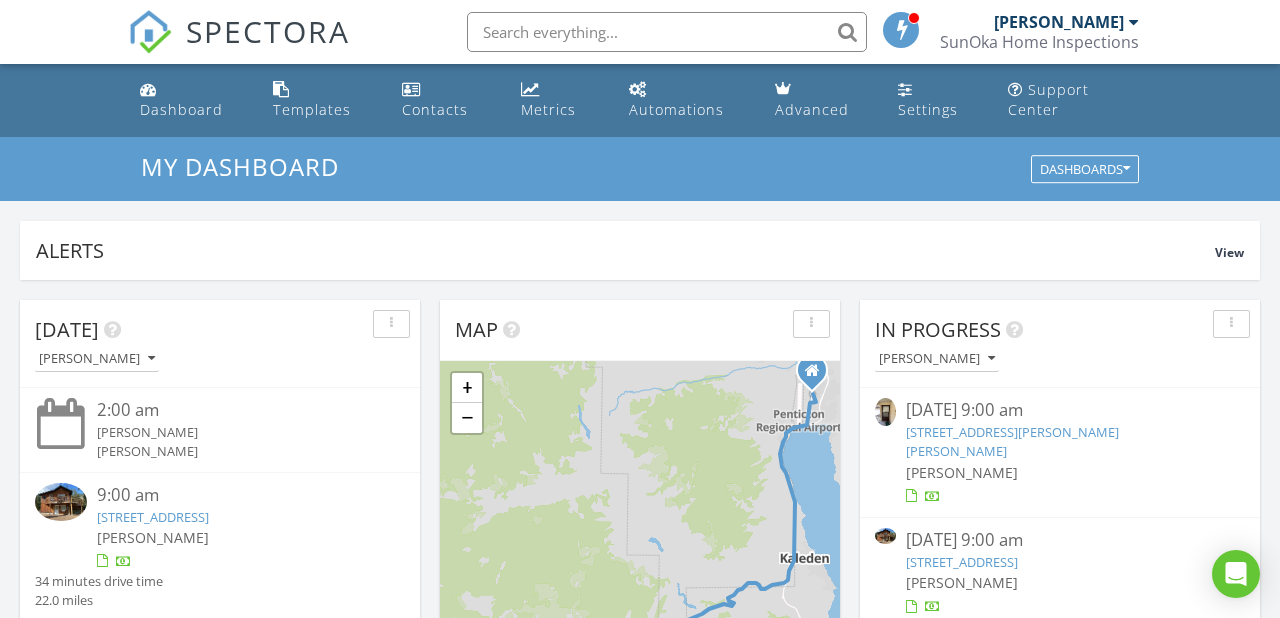 click on "[STREET_ADDRESS][PERSON_NAME][PERSON_NAME]" at bounding box center (1012, 441) 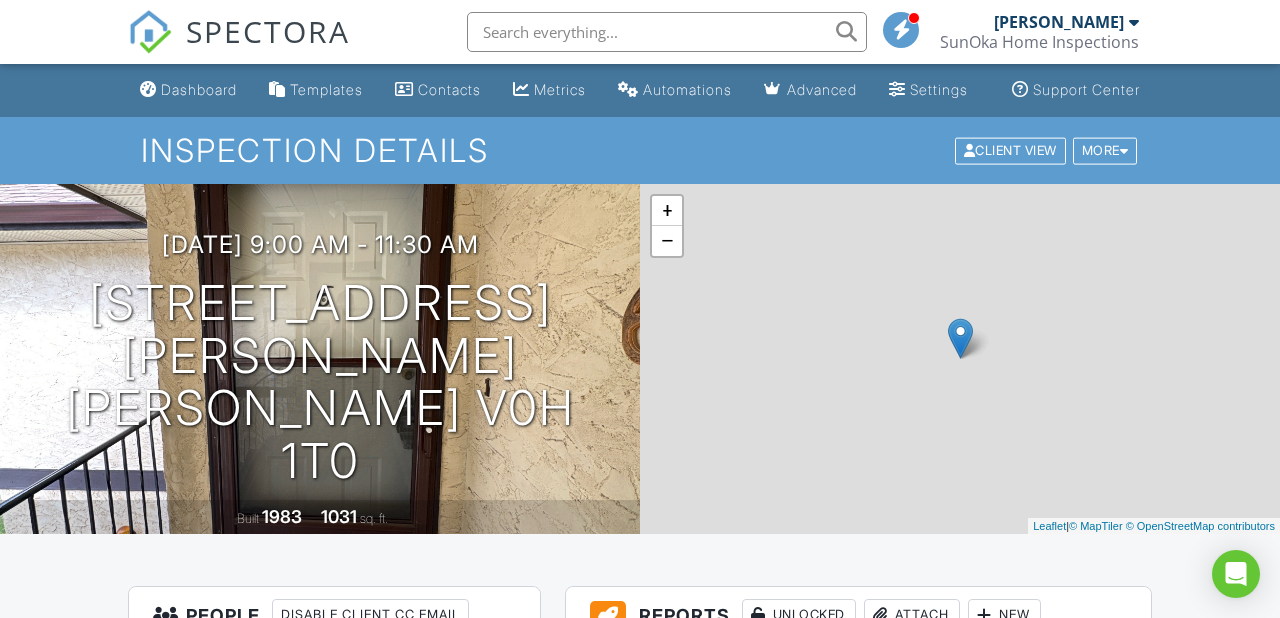 scroll, scrollTop: 0, scrollLeft: 0, axis: both 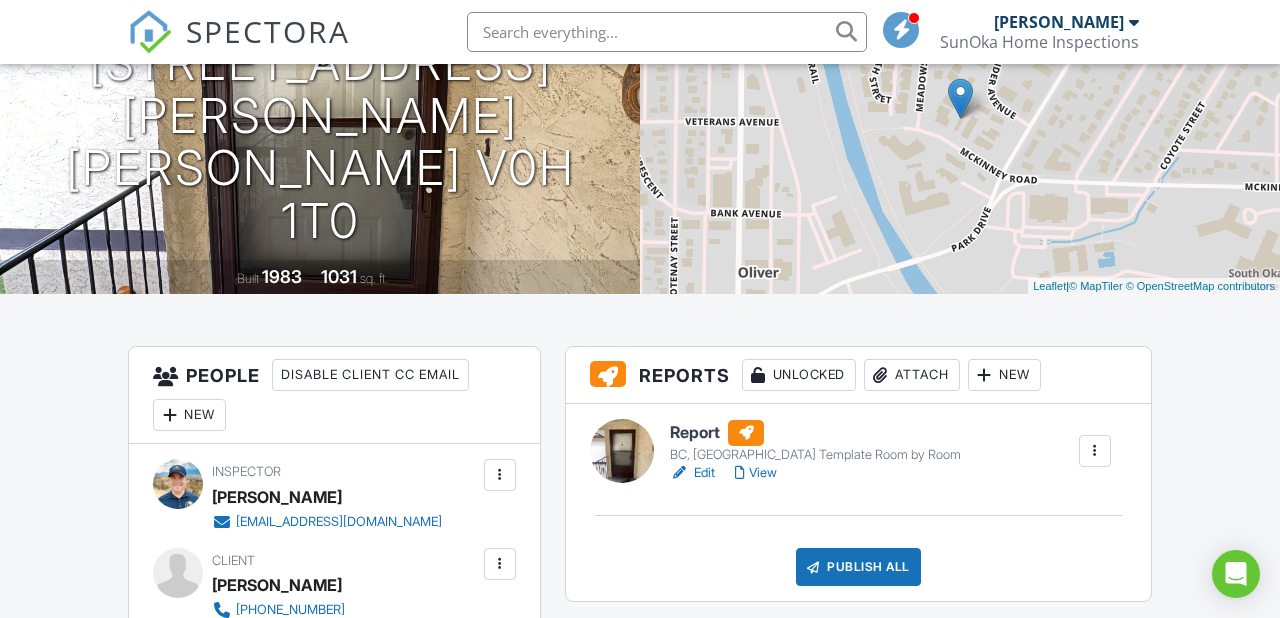 click on "Edit" at bounding box center (692, 473) 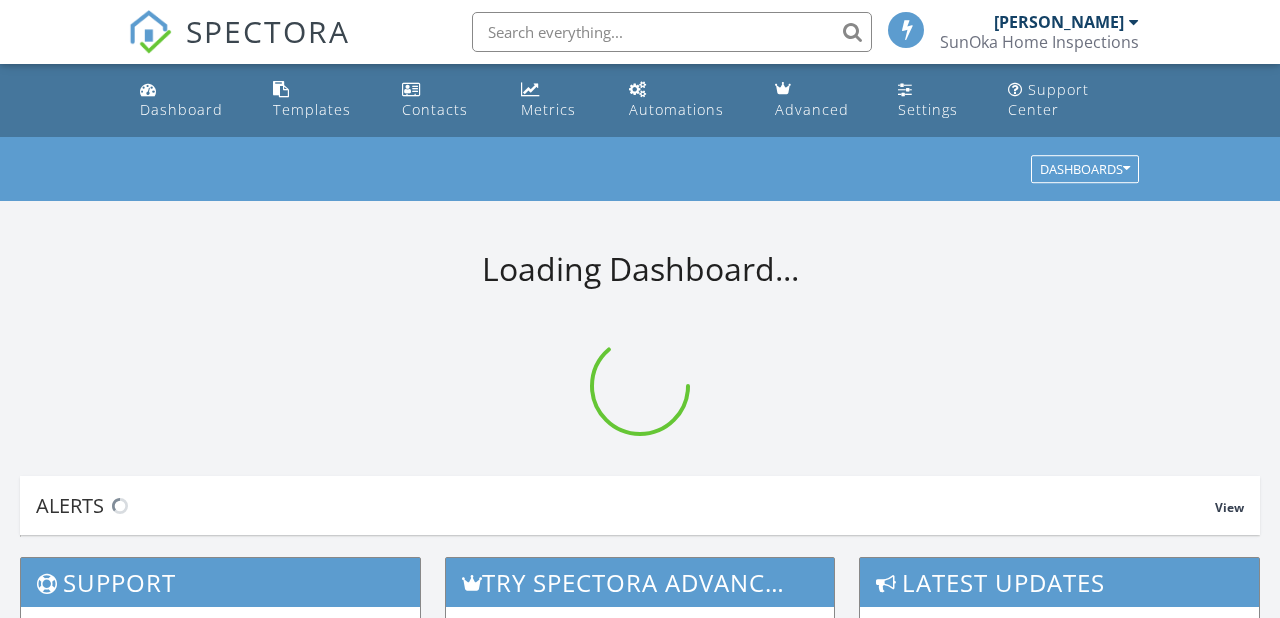 scroll, scrollTop: 0, scrollLeft: 0, axis: both 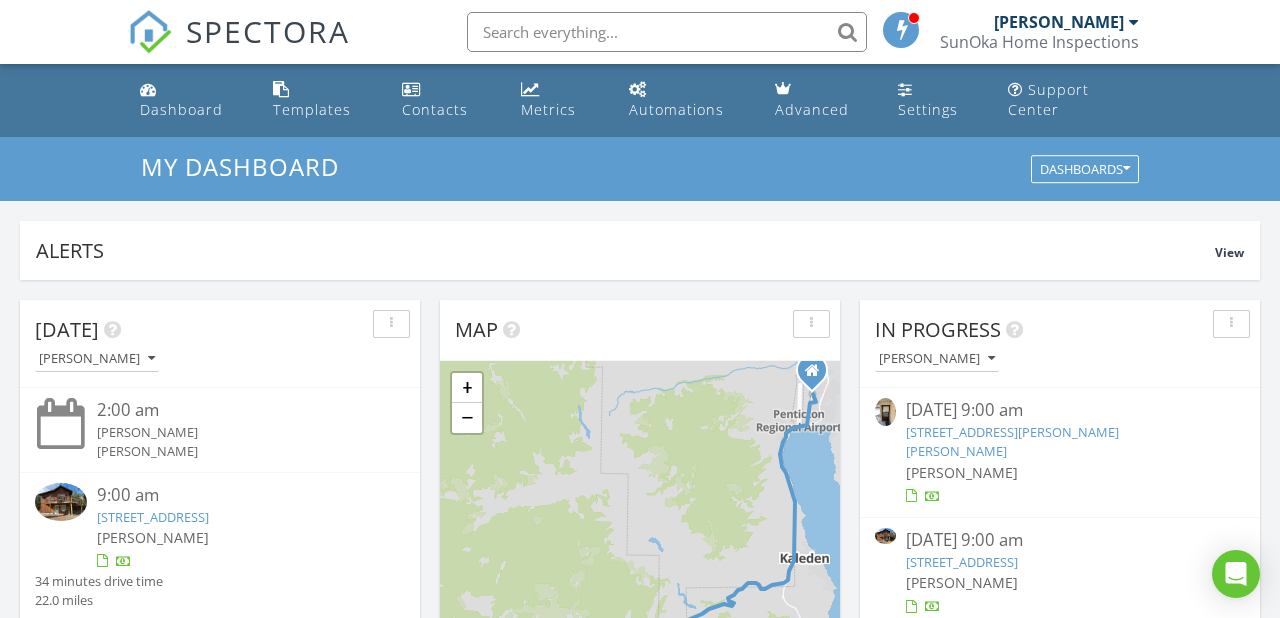 click on "340 McKinney Rd 6, Oliver, BC V0H 1T0" at bounding box center (1012, 441) 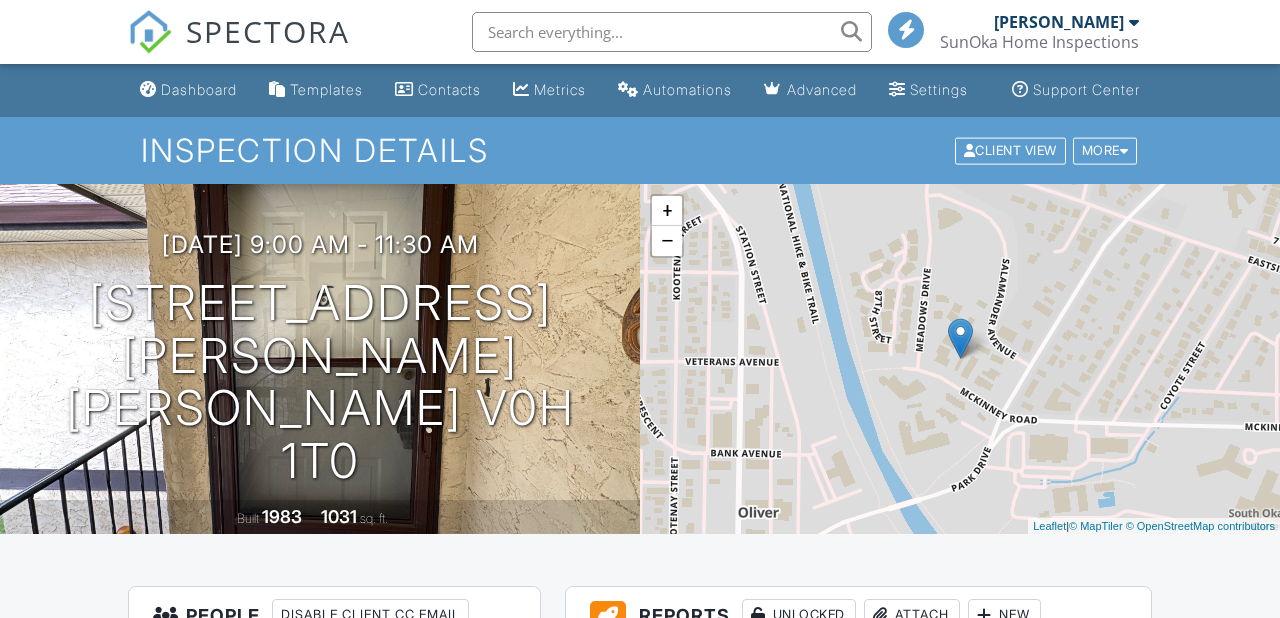 scroll, scrollTop: 209, scrollLeft: 0, axis: vertical 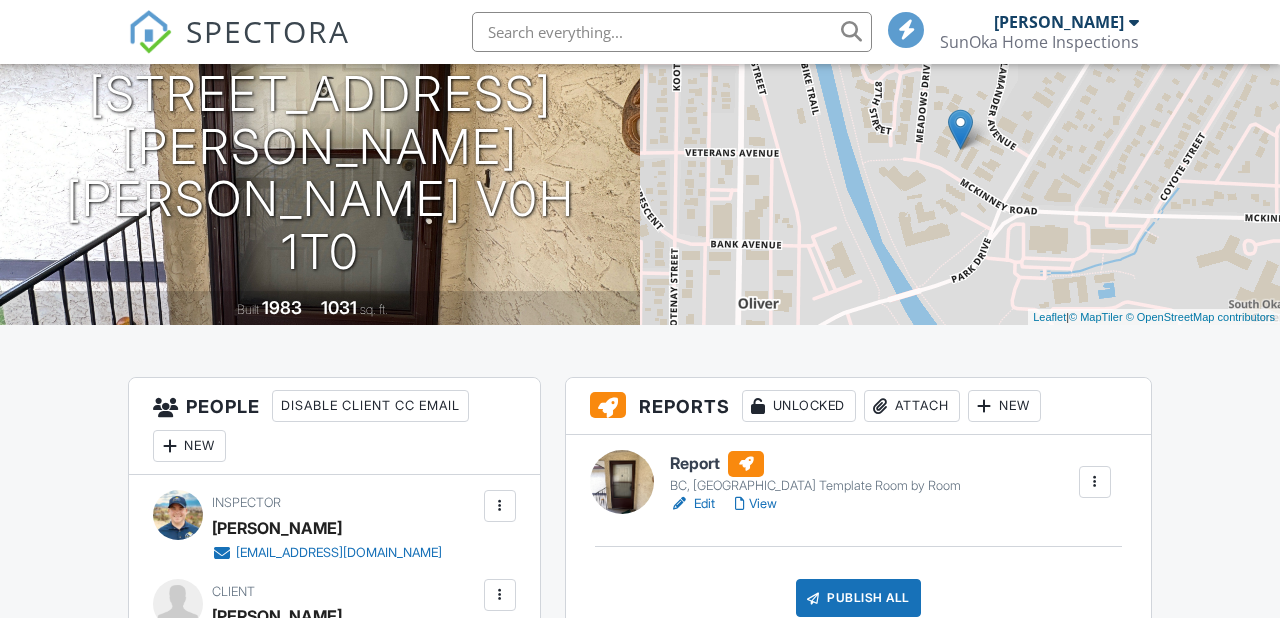 click on "View" at bounding box center [756, 504] 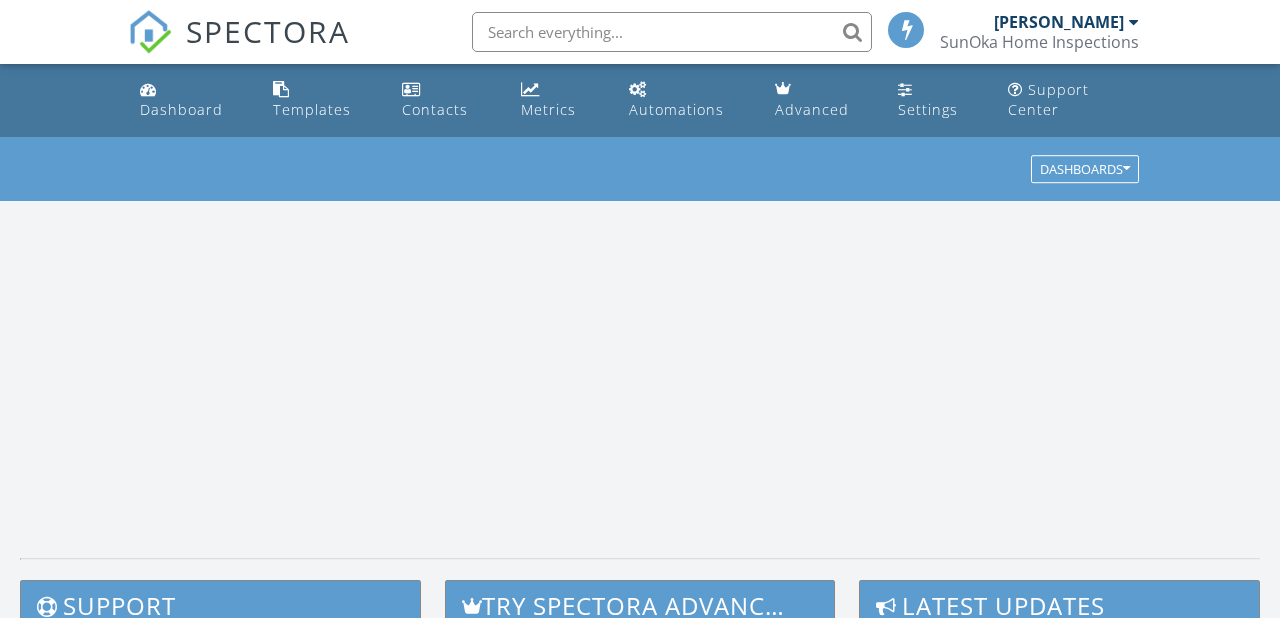 scroll, scrollTop: 9, scrollLeft: 0, axis: vertical 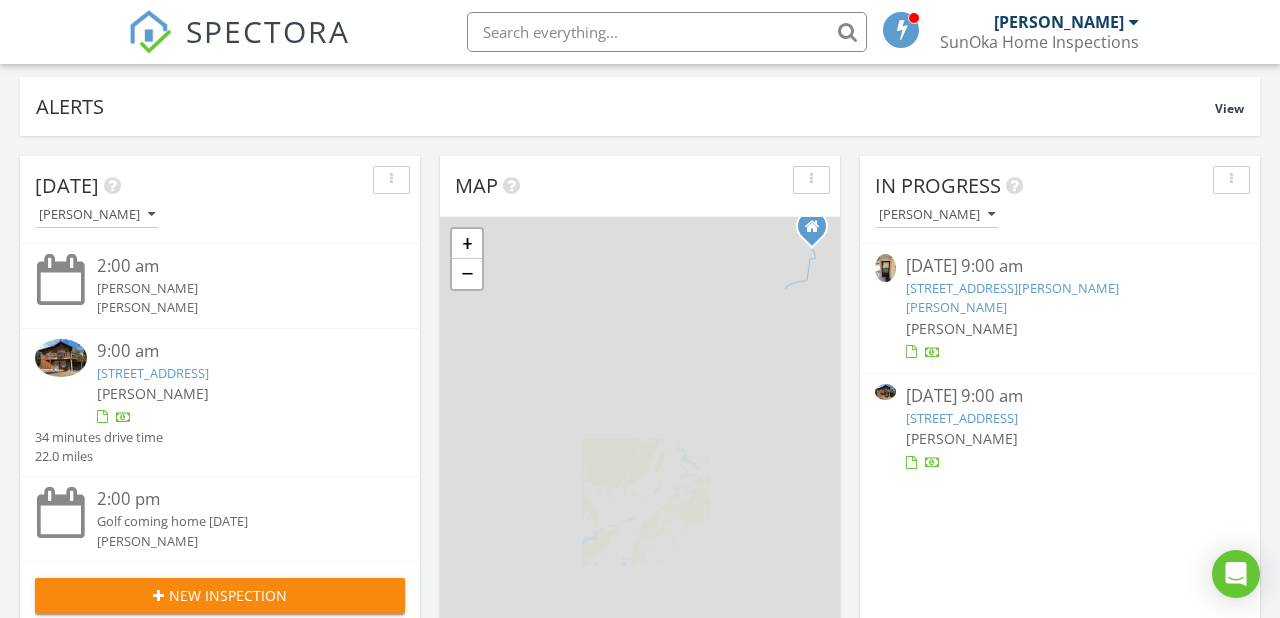 click on "[STREET_ADDRESS][PERSON_NAME][PERSON_NAME]" at bounding box center [1012, 297] 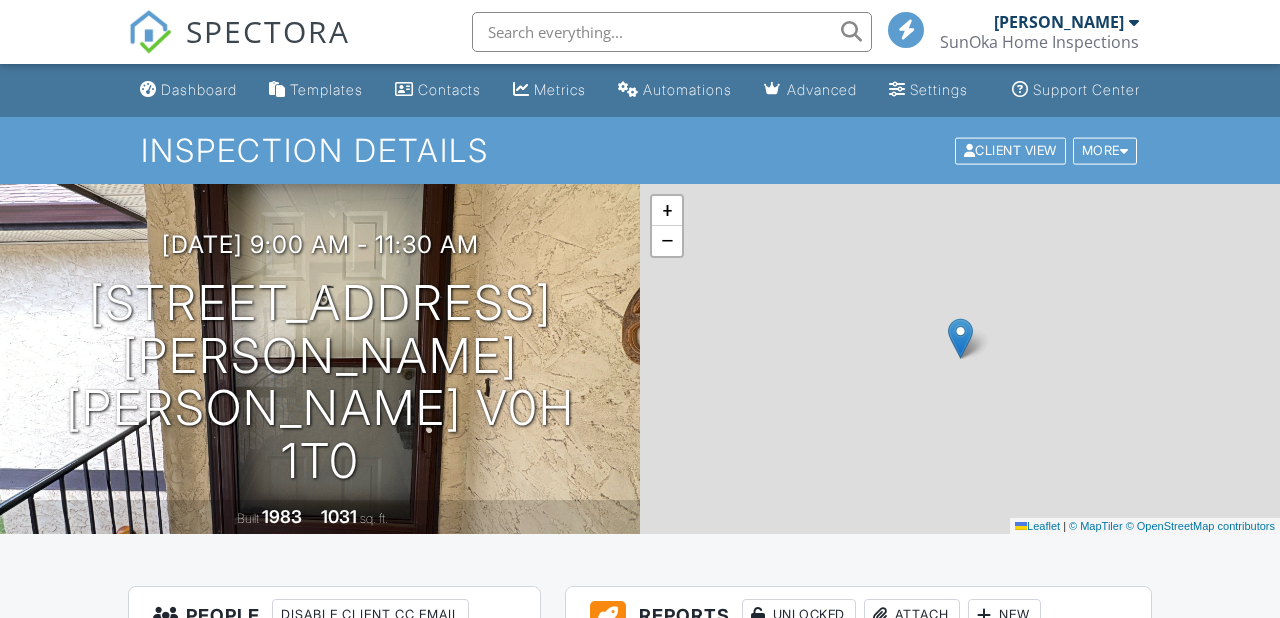scroll, scrollTop: 656, scrollLeft: 0, axis: vertical 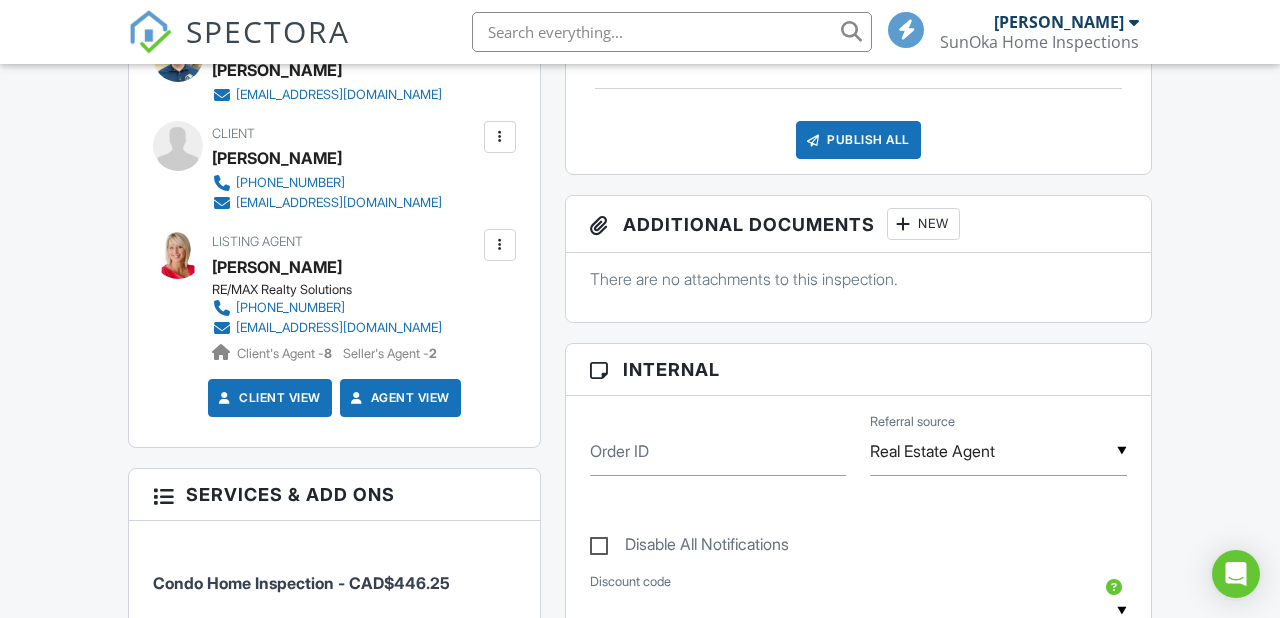 click at bounding box center [500, 245] 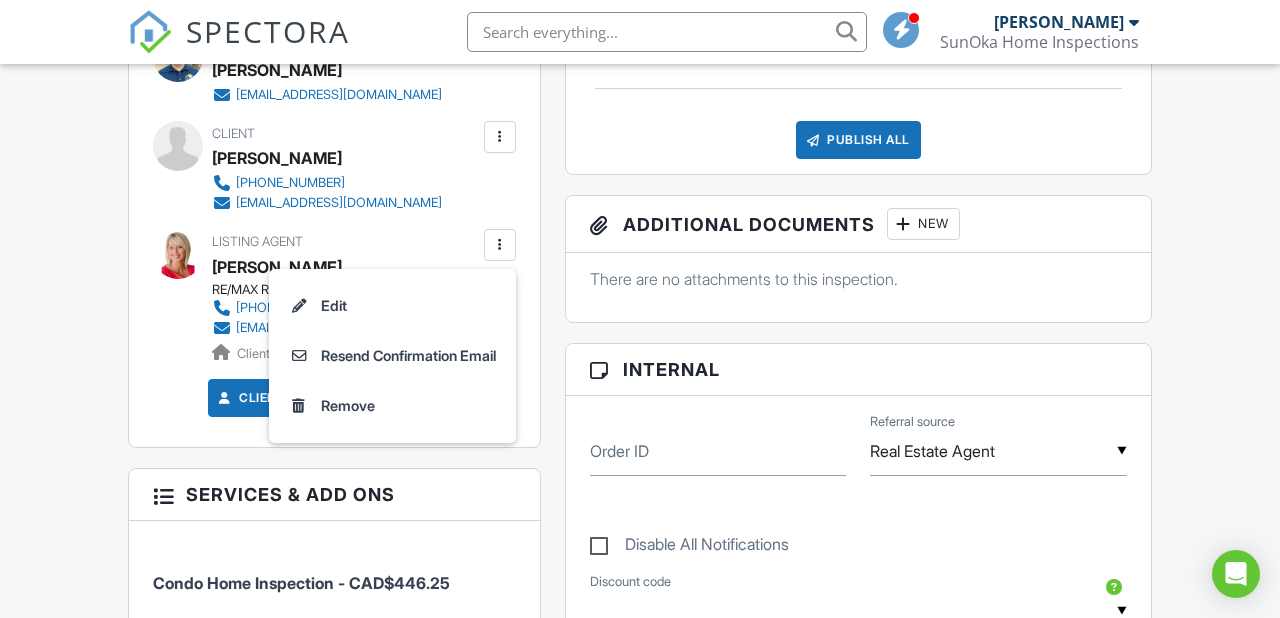 click on "Reports
Unlocked
Attach
New
Report
BC, Canada Template Room by Room
Edit
View
Quick Publish
Copy
Delete
Publish All
Checking report completion
Publish report?
Before publishing from the web, click "Preview/Publish" in the Report Editor to save your changes ( don't know where that is? ). If this is not clicked, your latest changes may not appear in the report.
This will make this report available to your client and/or agent. It will not send out a notification.
To send an email, use 'Publish All' below or jump into the report and use the 'Publish' button there.
Cancel
Publish
Share archived report
To
Subject
Inspection Report For 340 McKinney Rd 6, Oliver, BC V0H 1T0
Text
Inline Style XLarge Large Normal Small Light Small/Light Bold Italic Underline Colors Ordered List Unordered List Align" at bounding box center (858, 740) 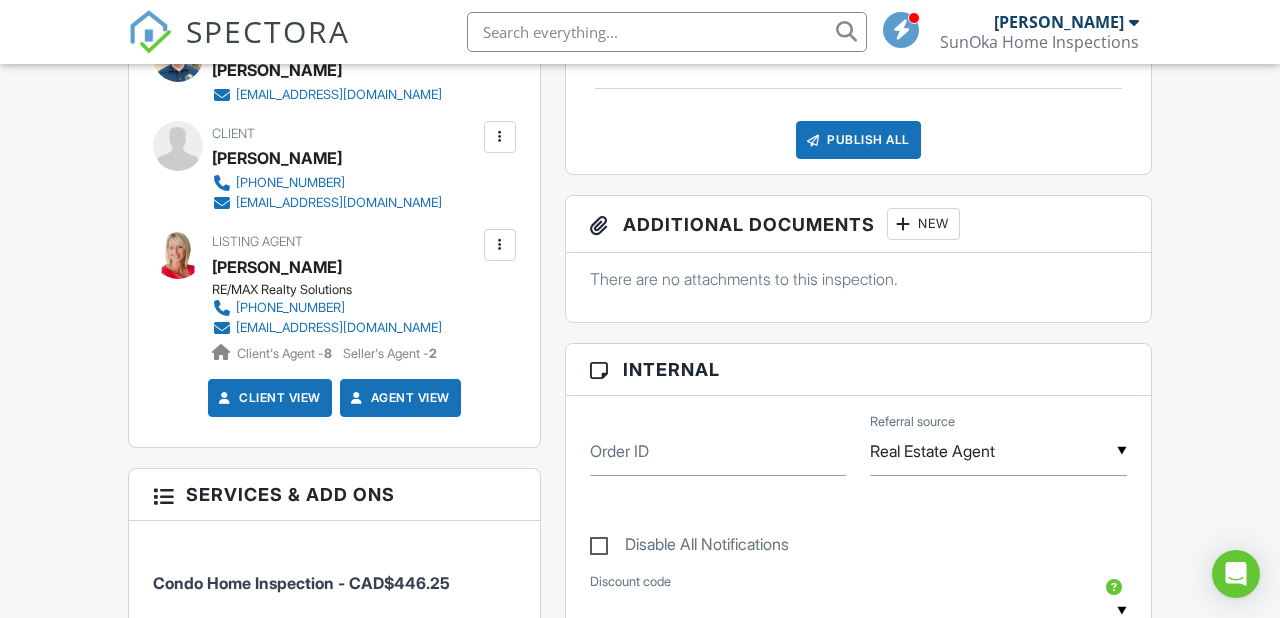 click on "Dashboard" at bounding box center [199, -578] 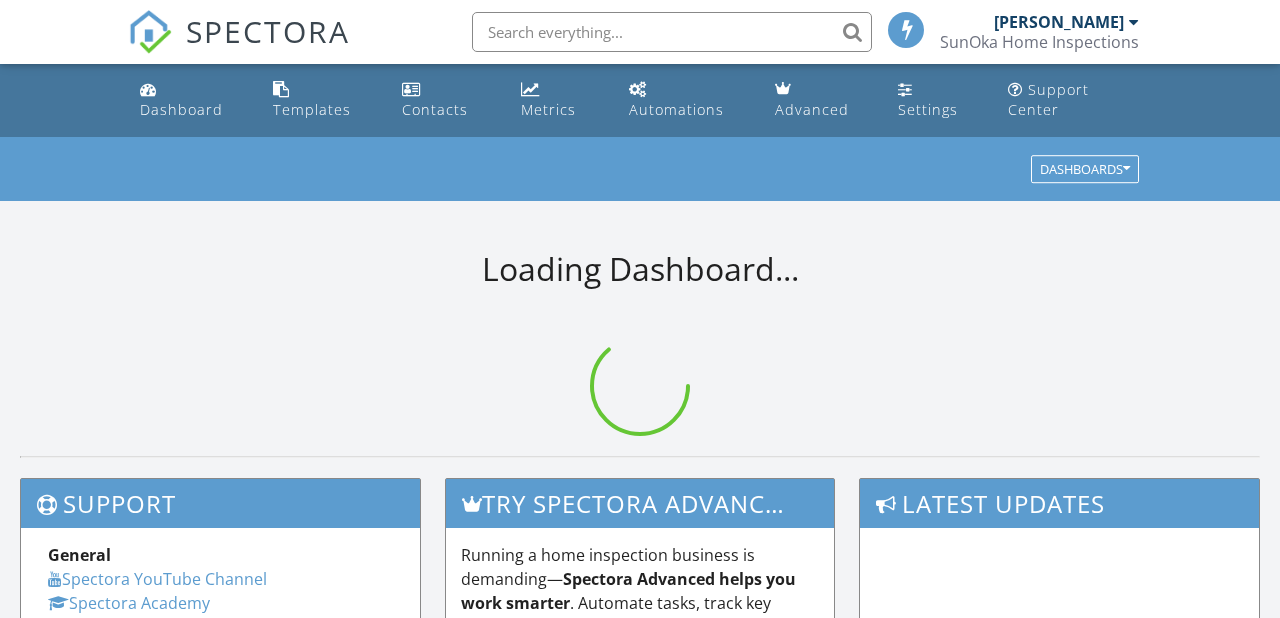 scroll, scrollTop: 169, scrollLeft: 0, axis: vertical 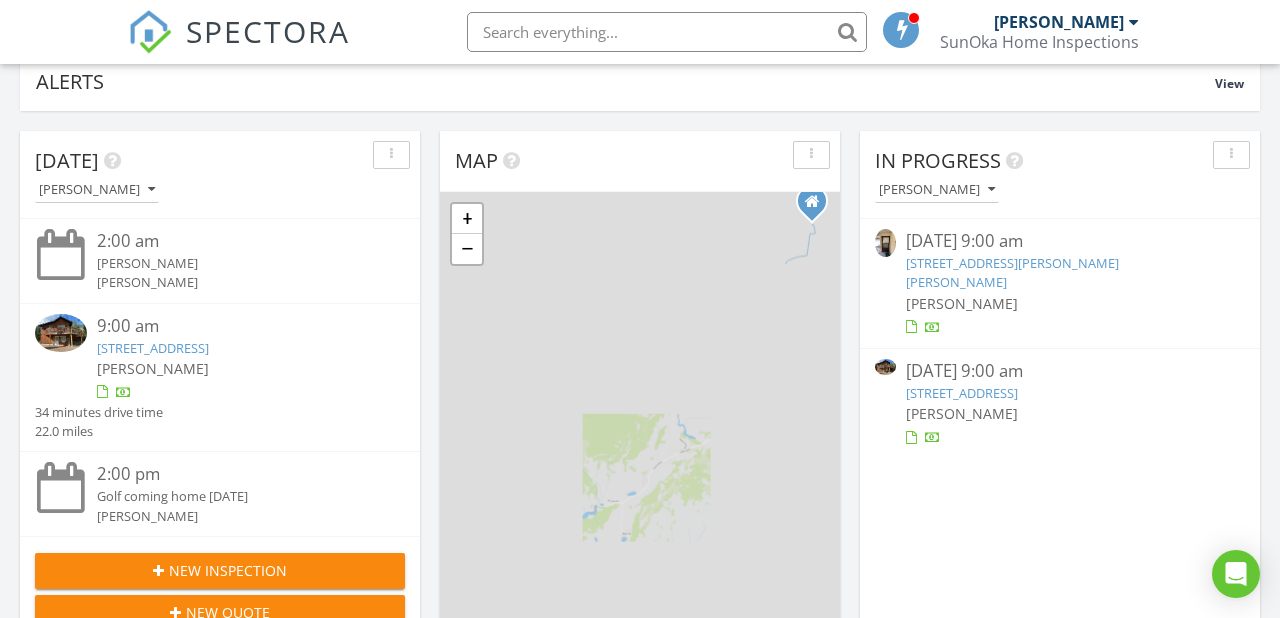 click on "[STREET_ADDRESS][PERSON_NAME][PERSON_NAME]" at bounding box center [1012, 272] 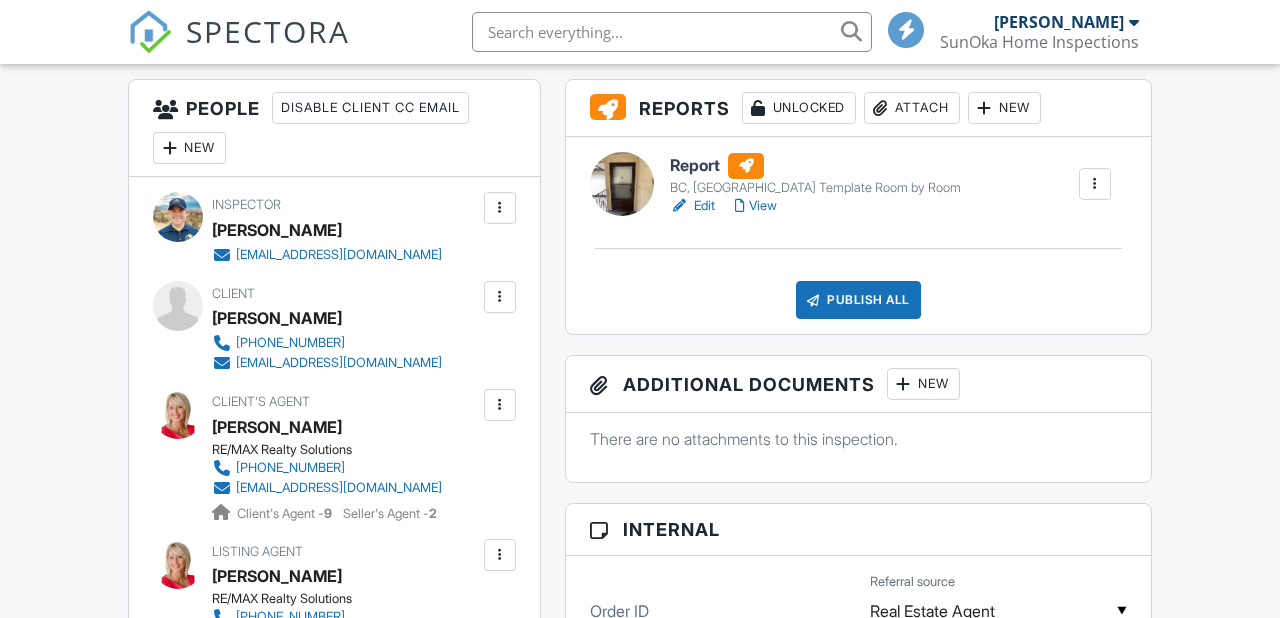 click on "View" at bounding box center (756, 206) 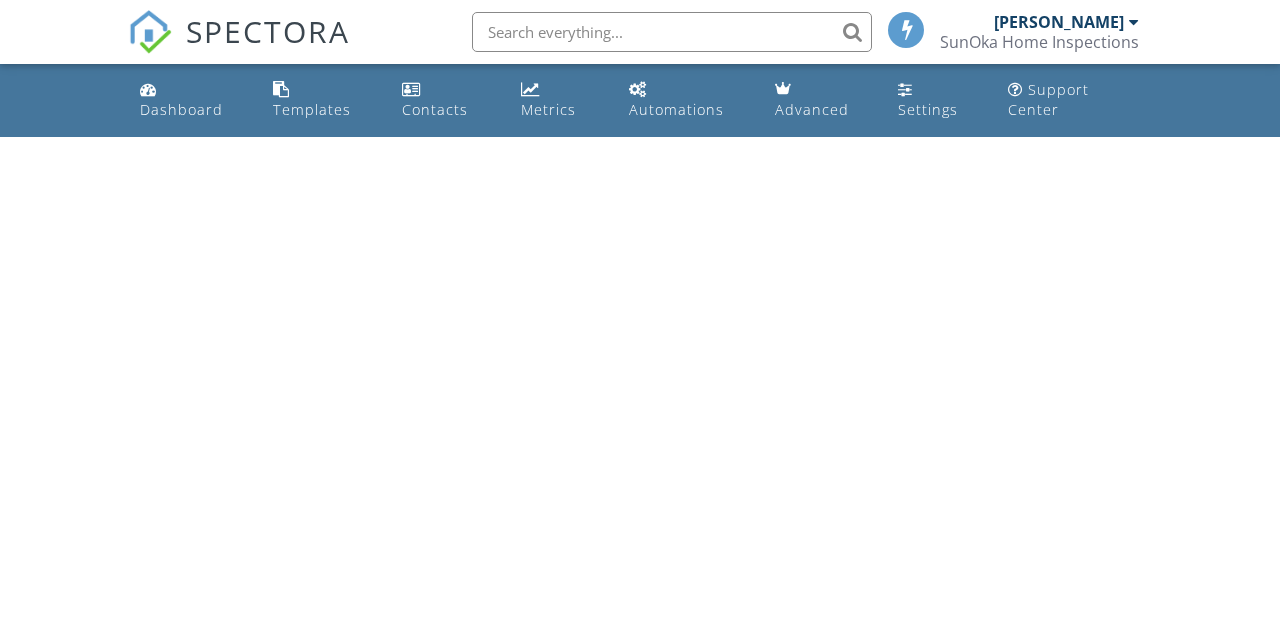 scroll, scrollTop: 0, scrollLeft: 0, axis: both 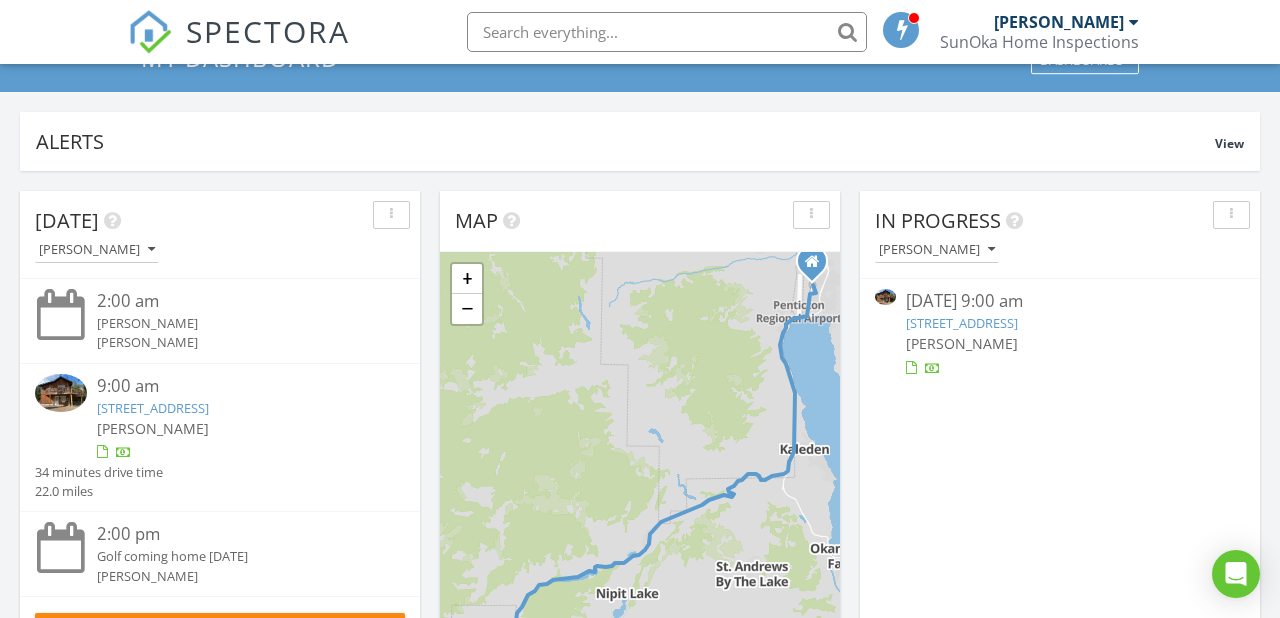 click on "1486 Hwy 3A, Keremeos, BC V0X 1N6" at bounding box center (962, 323) 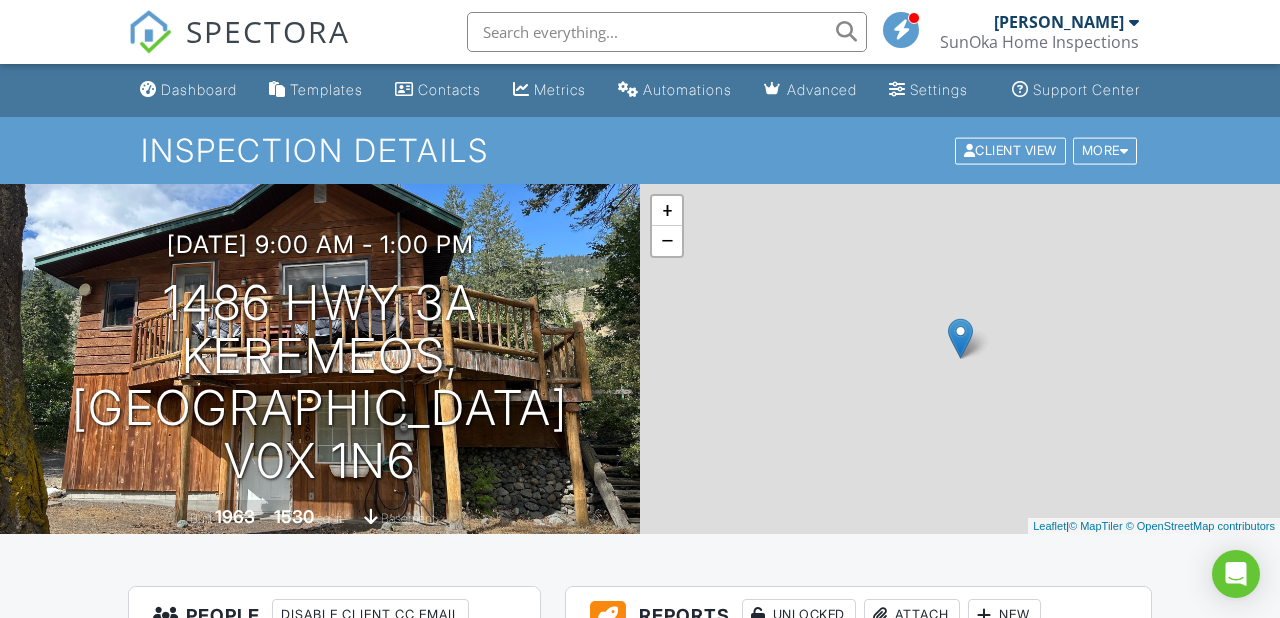 scroll, scrollTop: 0, scrollLeft: 0, axis: both 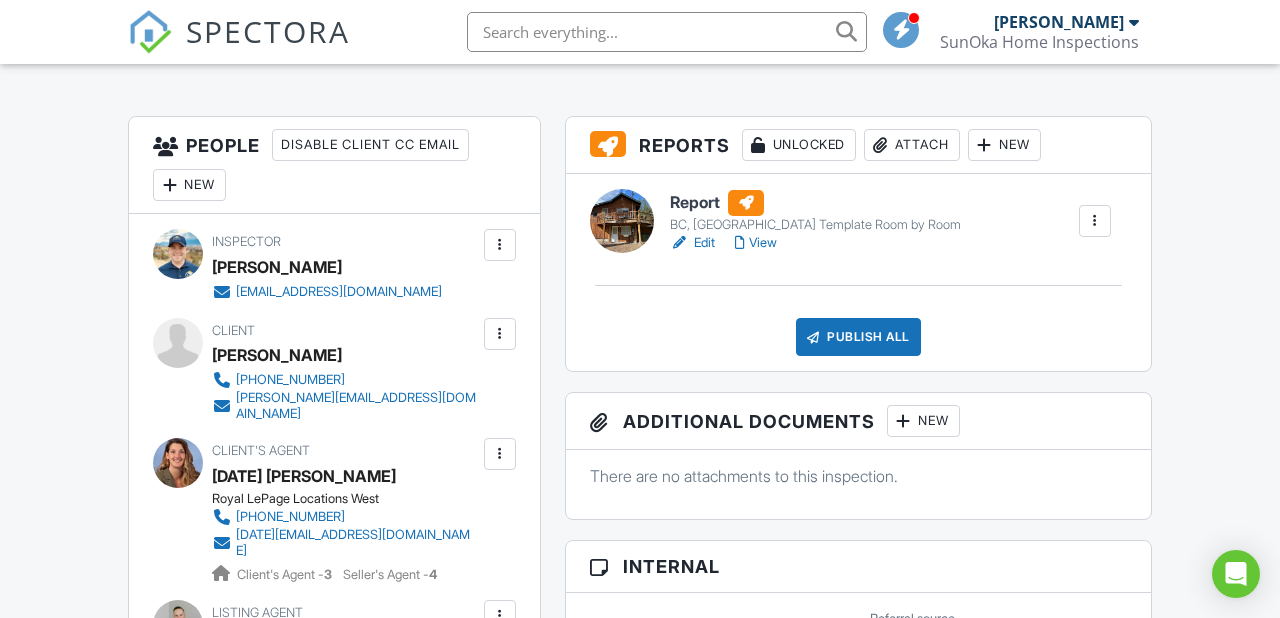 click on "View" at bounding box center (756, 243) 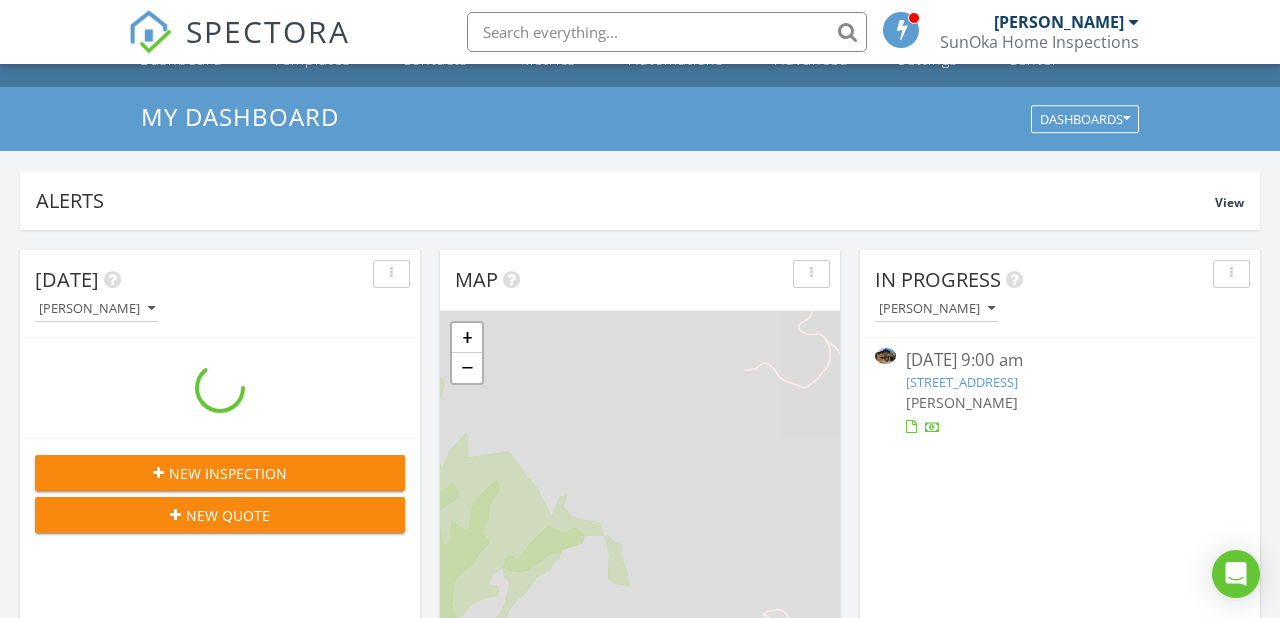 scroll, scrollTop: 25, scrollLeft: 0, axis: vertical 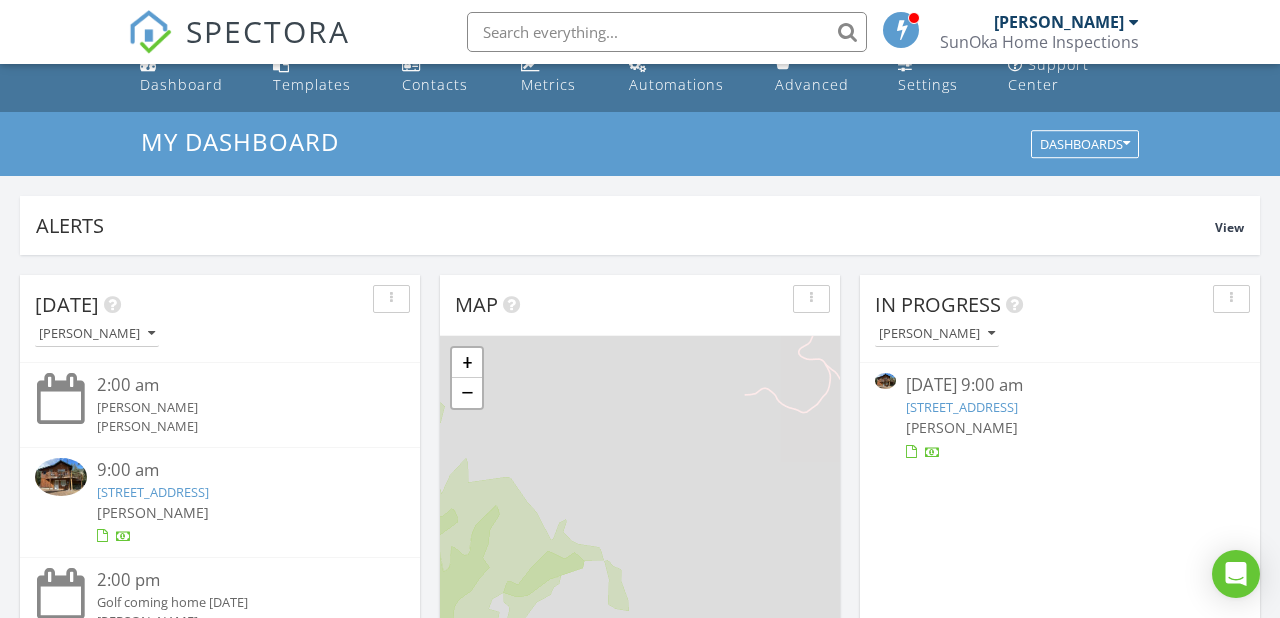 click on "[STREET_ADDRESS]" at bounding box center (962, 407) 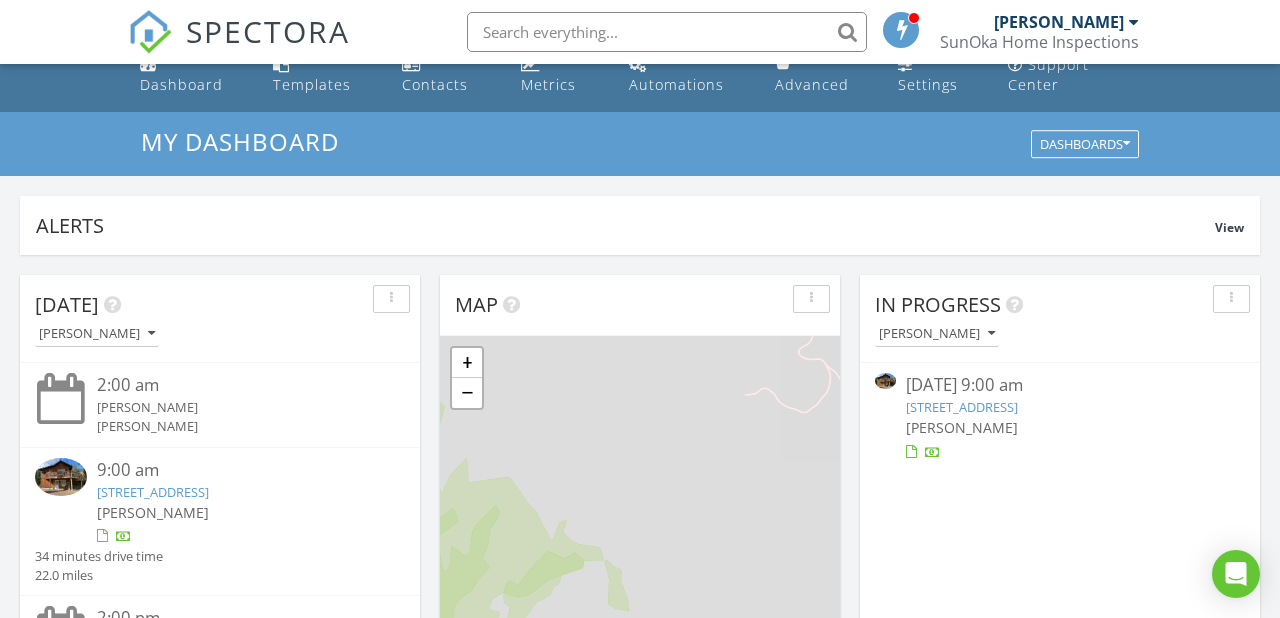 scroll, scrollTop: 10, scrollLeft: 10, axis: both 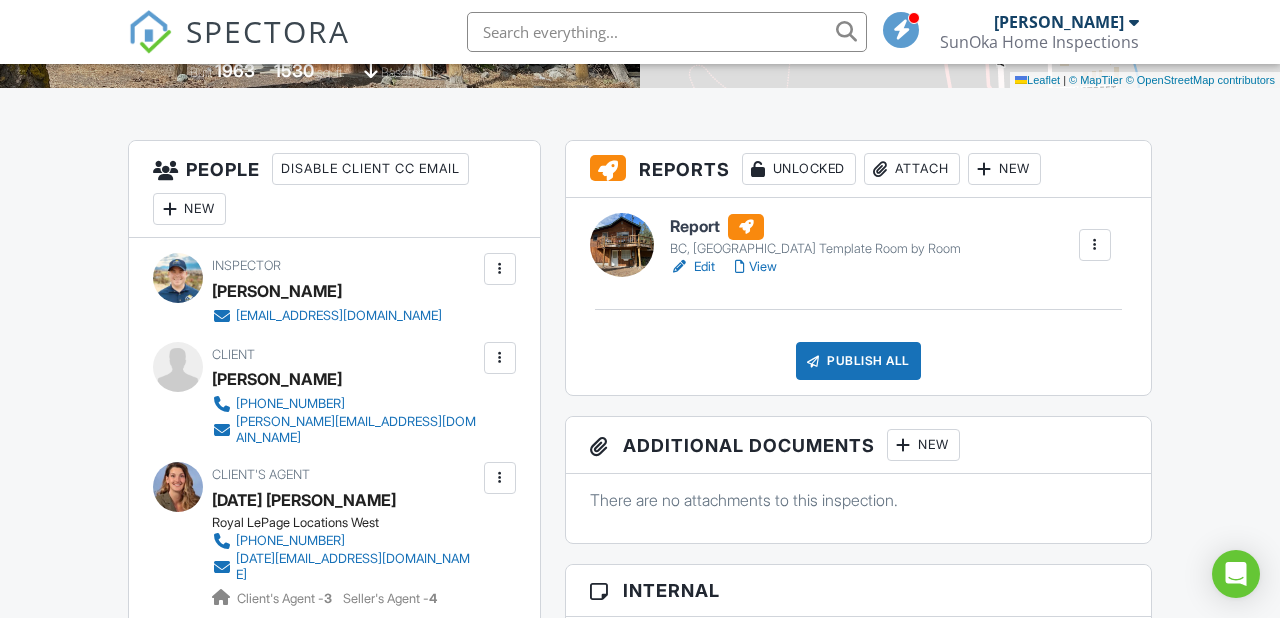 click on "Edit" at bounding box center (692, 267) 